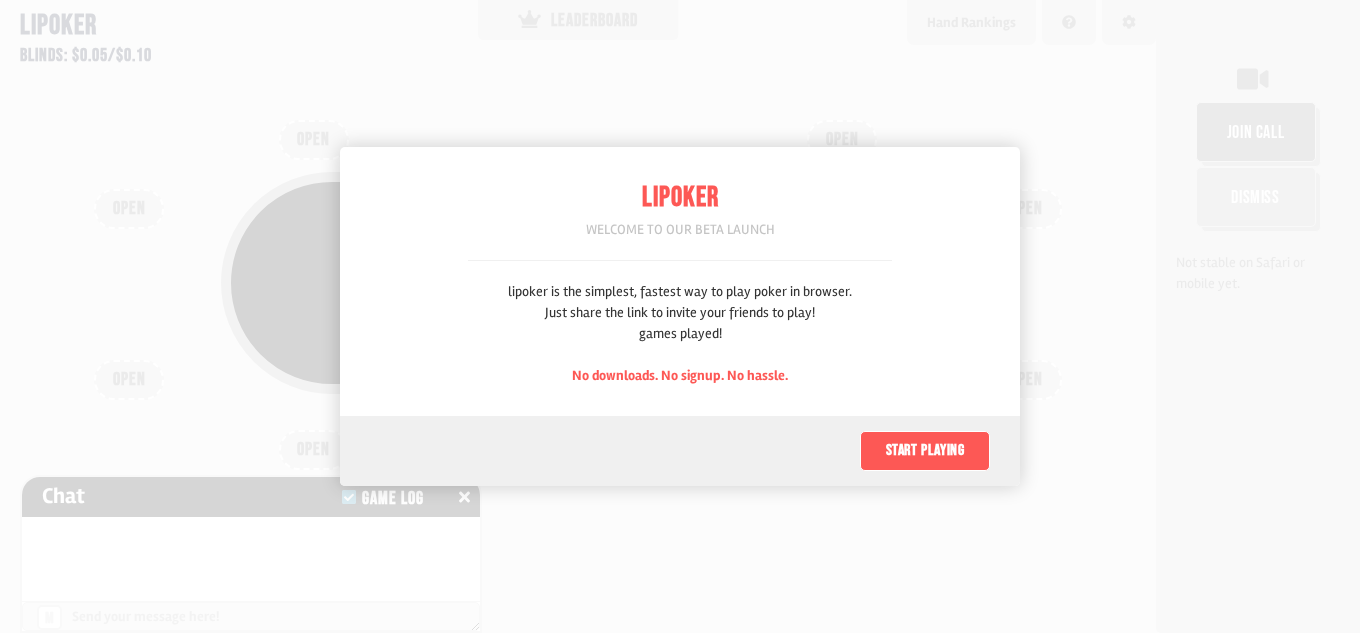 scroll, scrollTop: 0, scrollLeft: 0, axis: both 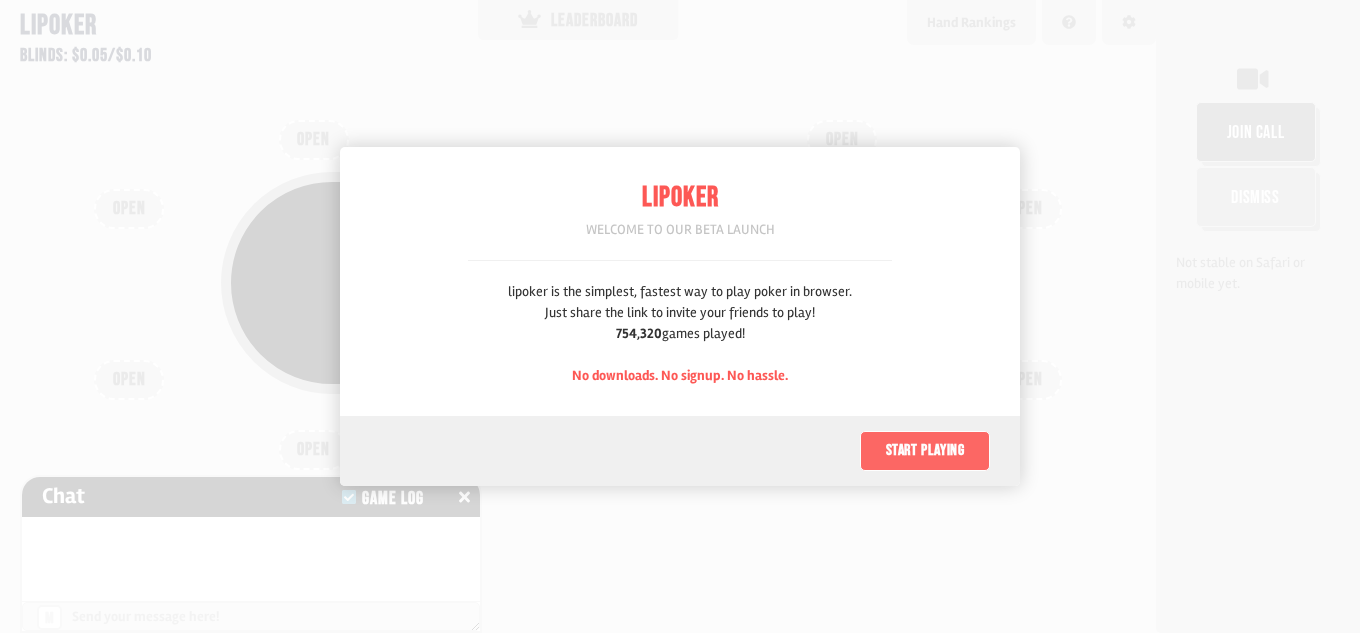 click on "Start playing" at bounding box center [925, 451] 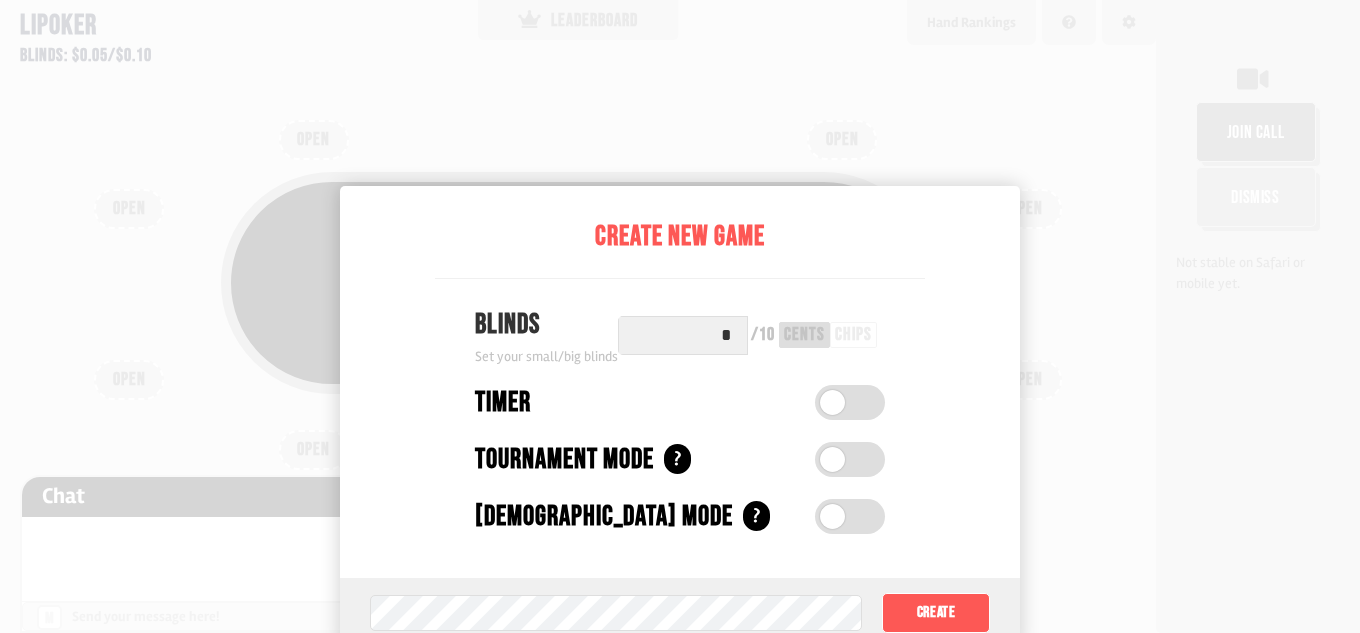 scroll, scrollTop: 100, scrollLeft: 0, axis: vertical 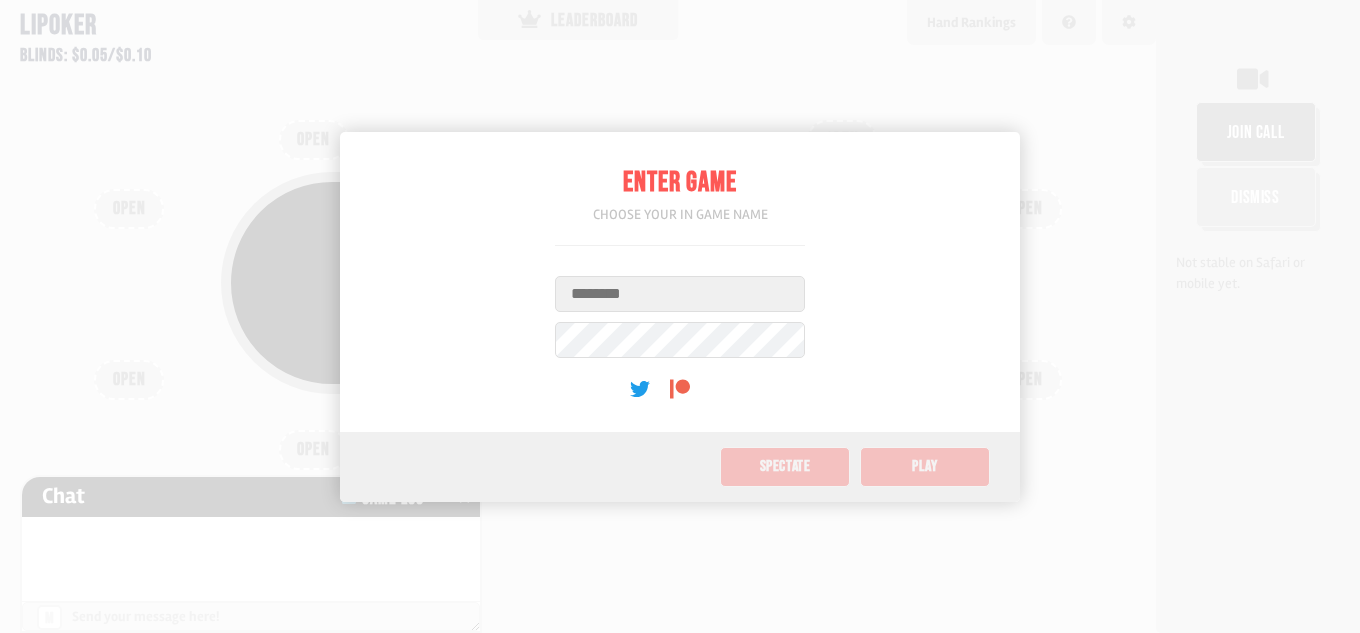 click on "Username" at bounding box center [680, 294] 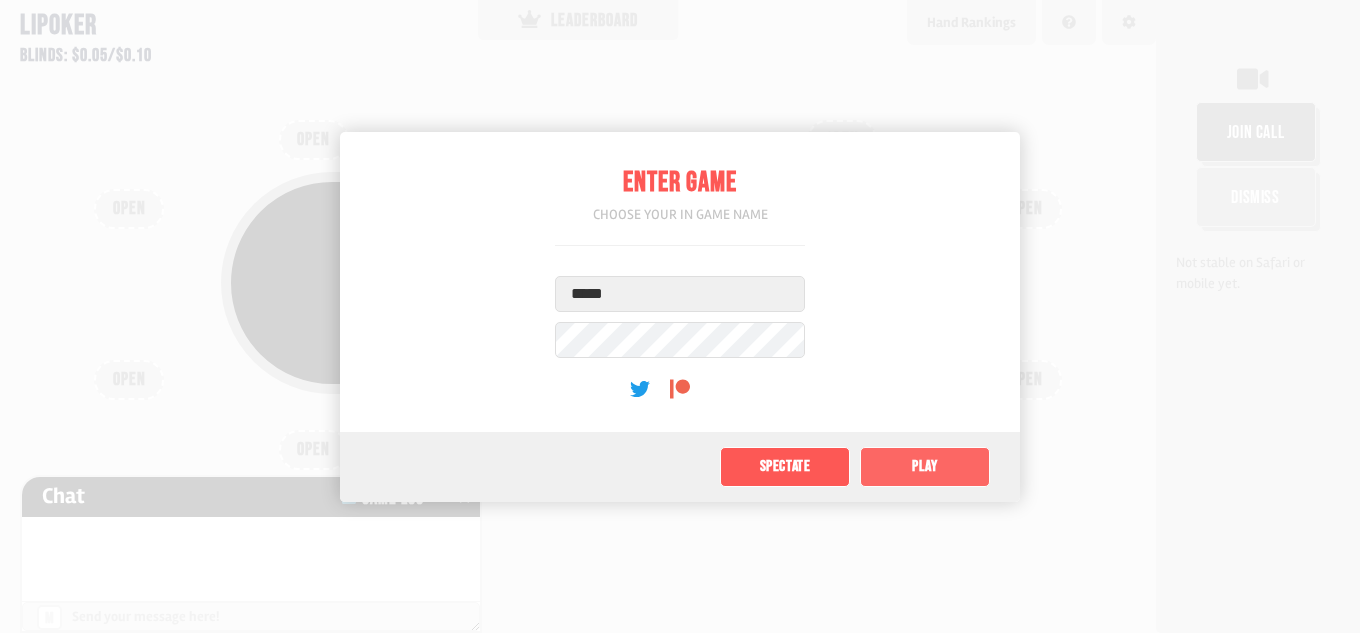 type on "*****" 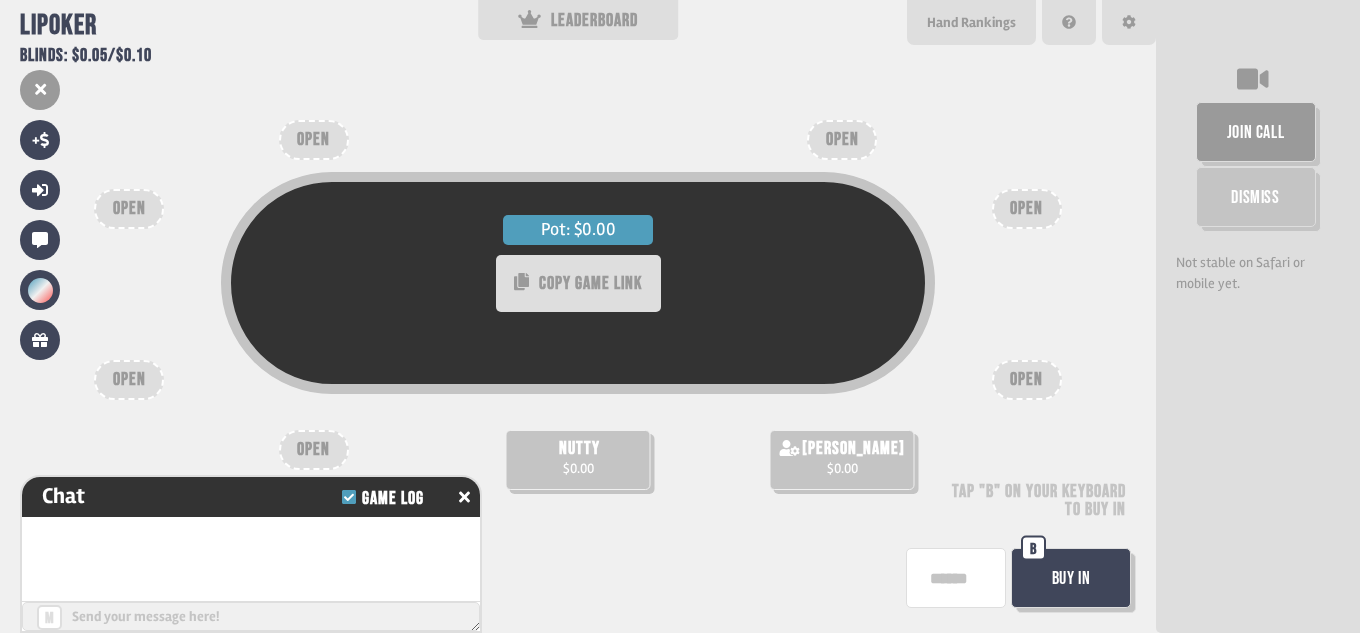 scroll, scrollTop: 71, scrollLeft: 0, axis: vertical 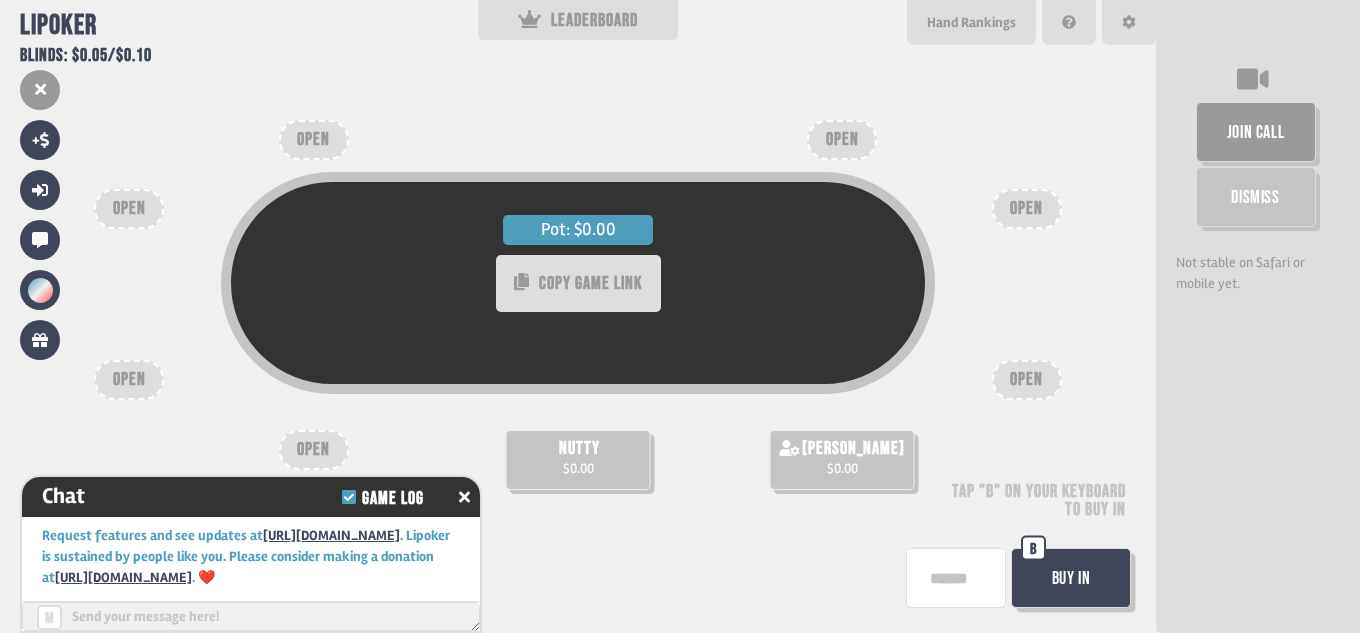 click on "Buy In" at bounding box center [1071, 578] 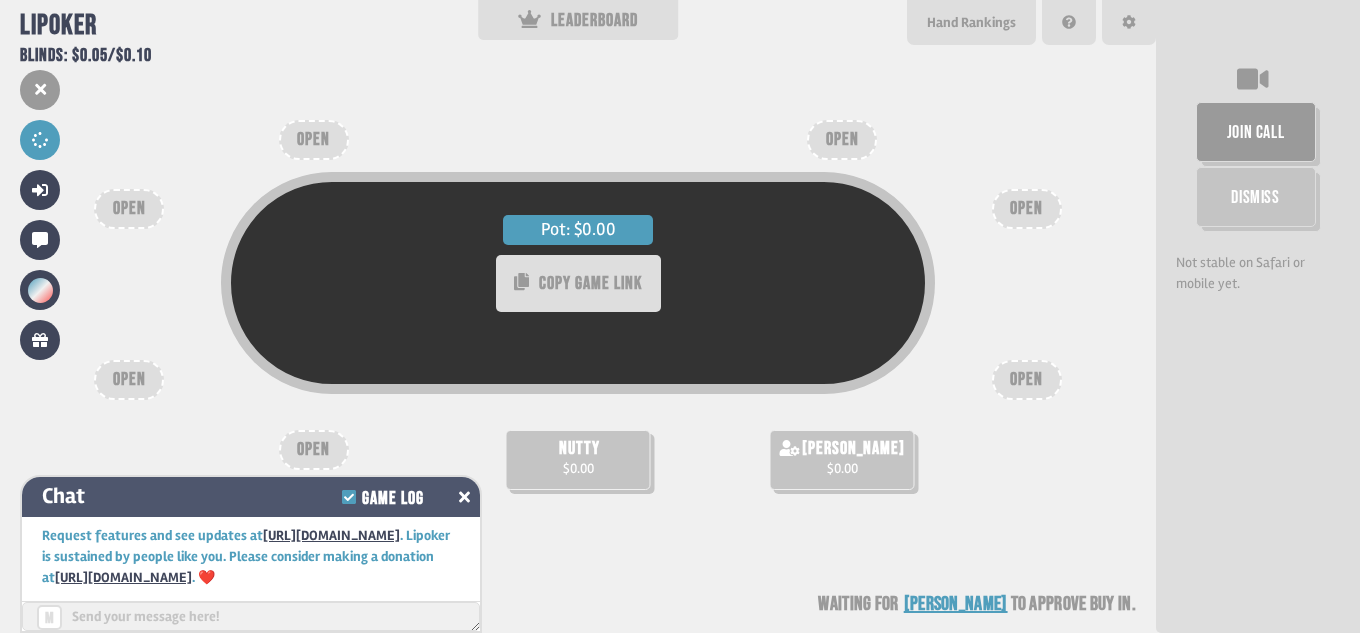 click 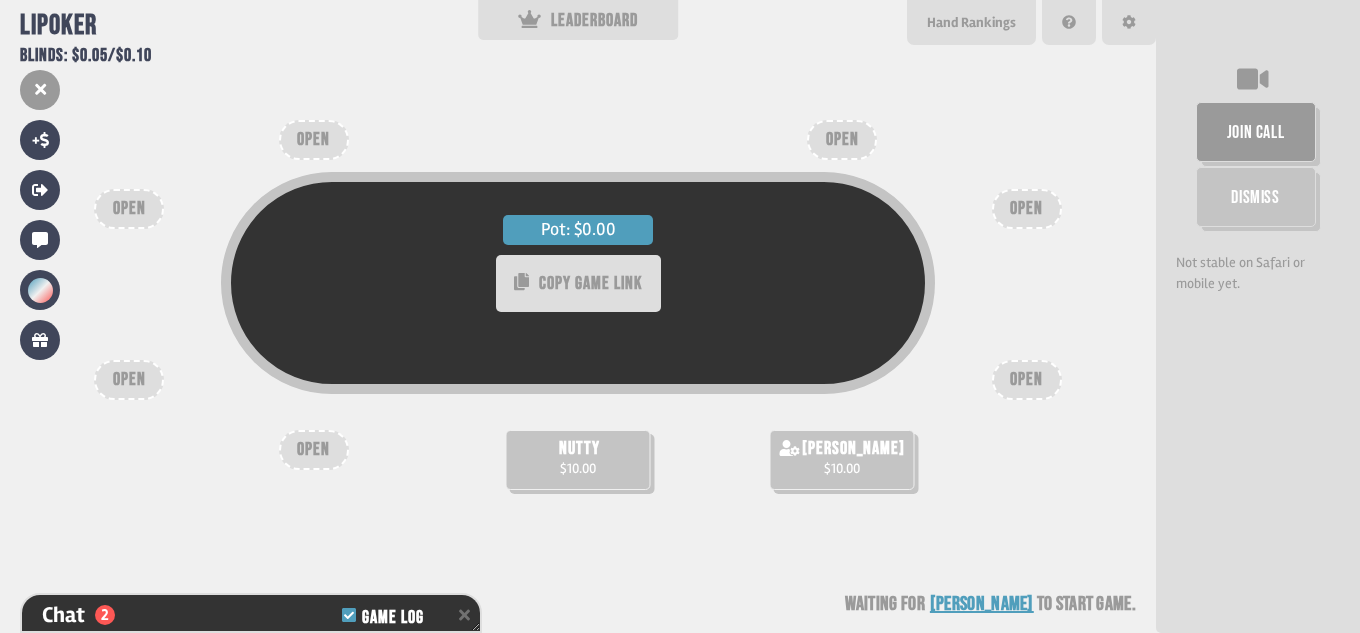 scroll, scrollTop: 295, scrollLeft: 0, axis: vertical 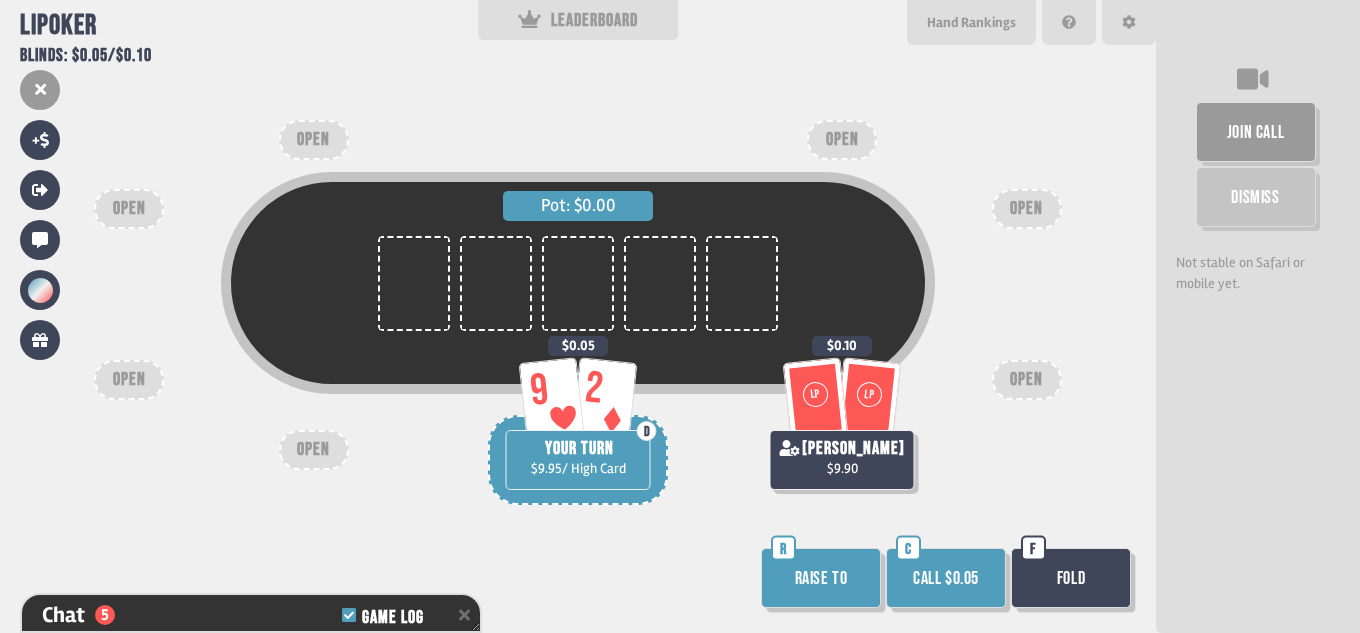 click on "Call $0.05" at bounding box center (946, 578) 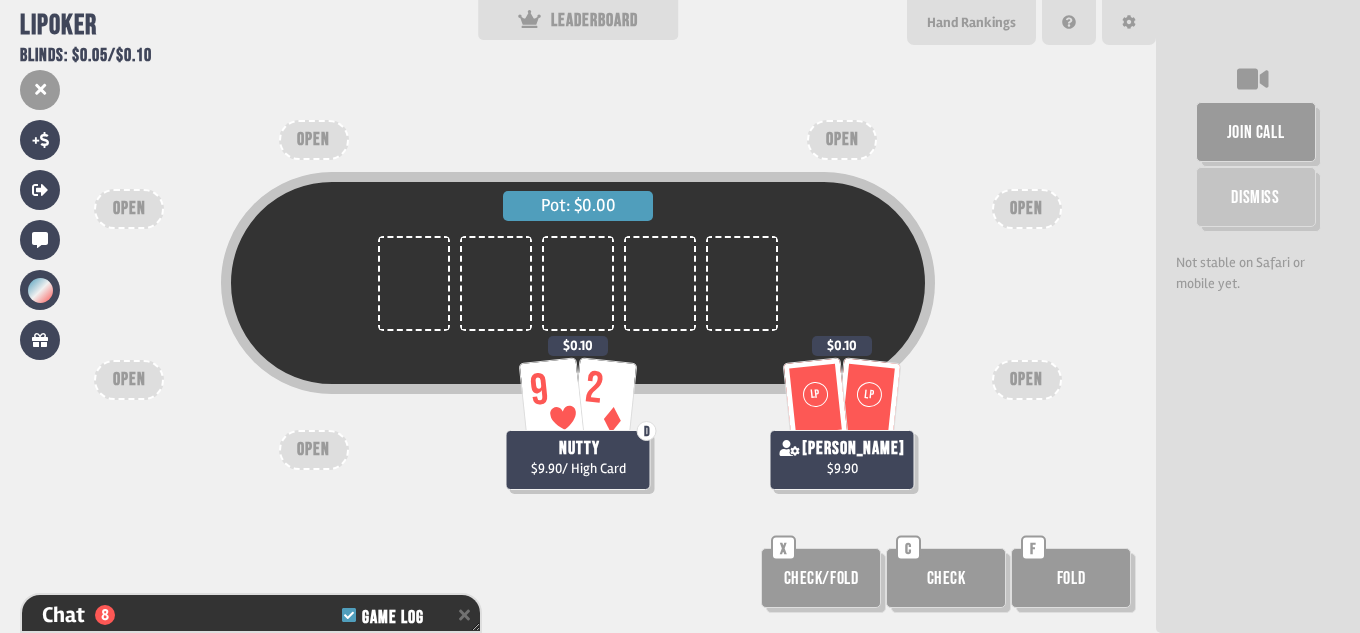 scroll, scrollTop: 382, scrollLeft: 0, axis: vertical 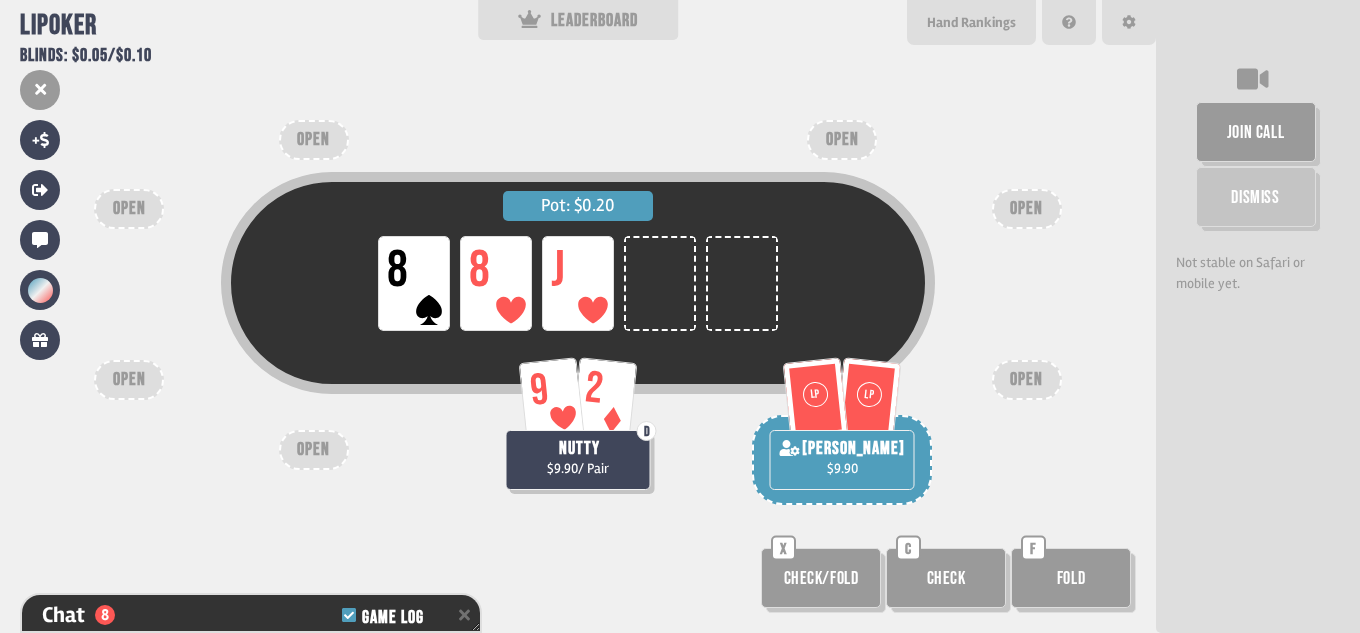 click on "Check" at bounding box center (946, 578) 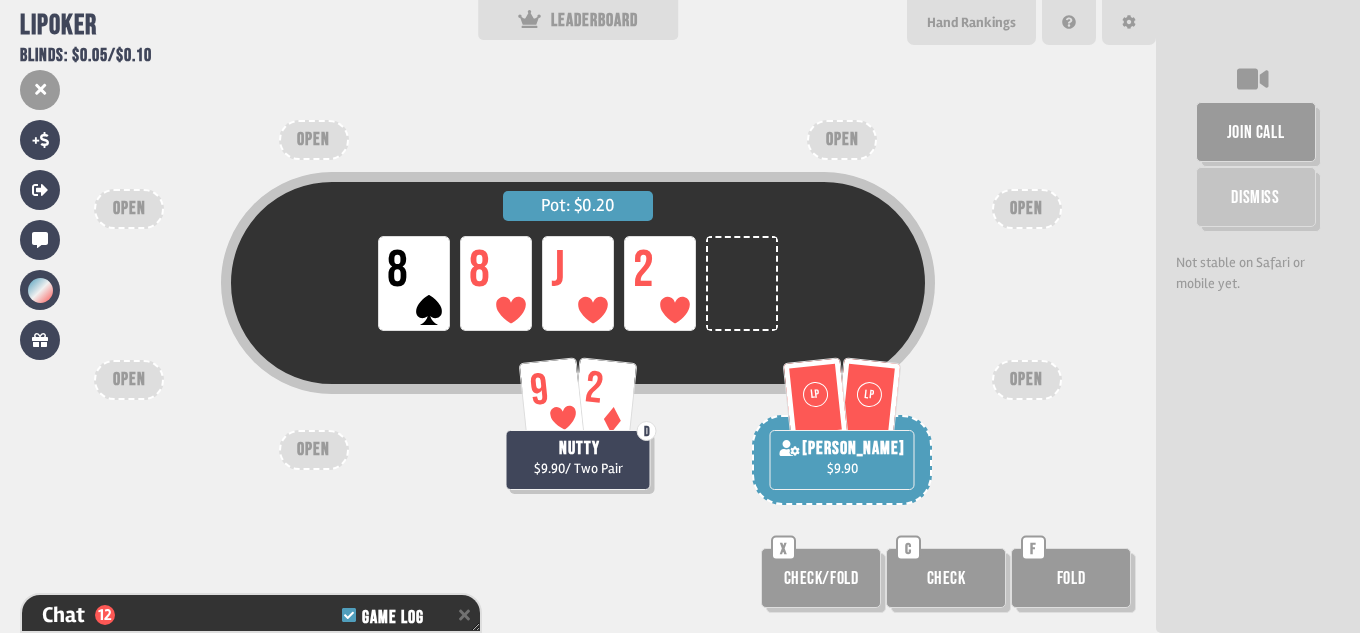 scroll, scrollTop: 527, scrollLeft: 0, axis: vertical 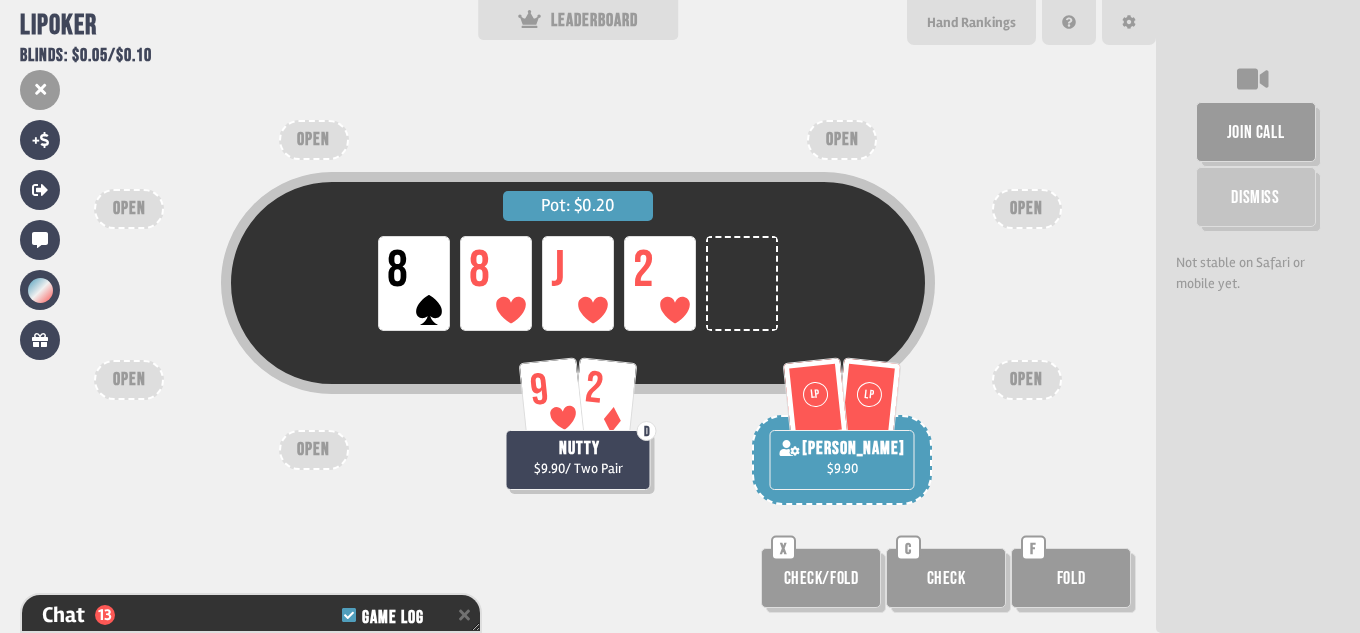 click on "$9.90   / Two Pair" at bounding box center (578, 468) 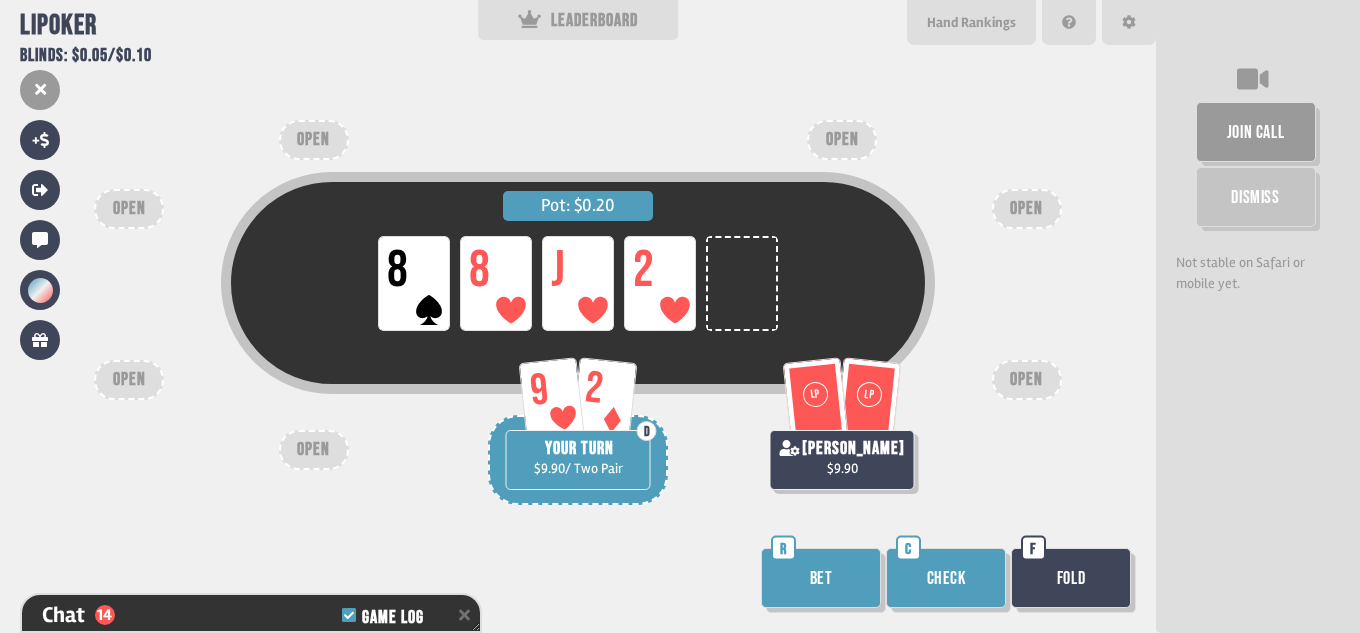 scroll, scrollTop: 556, scrollLeft: 0, axis: vertical 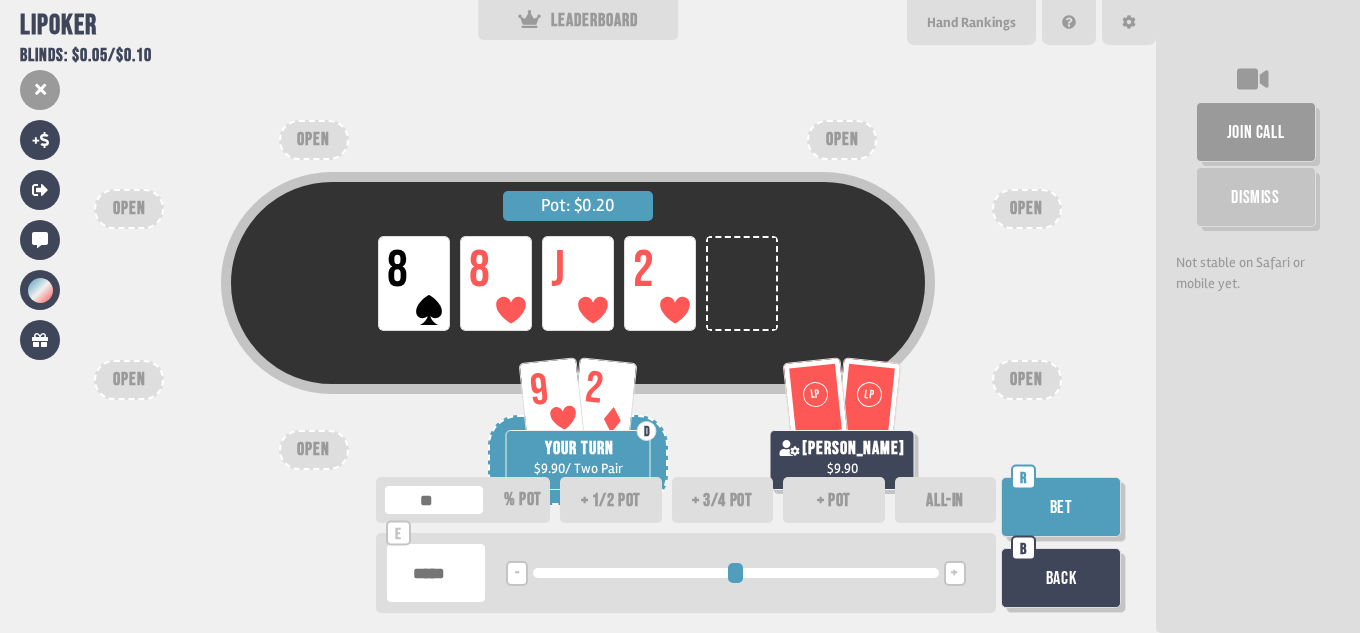 type on "**" 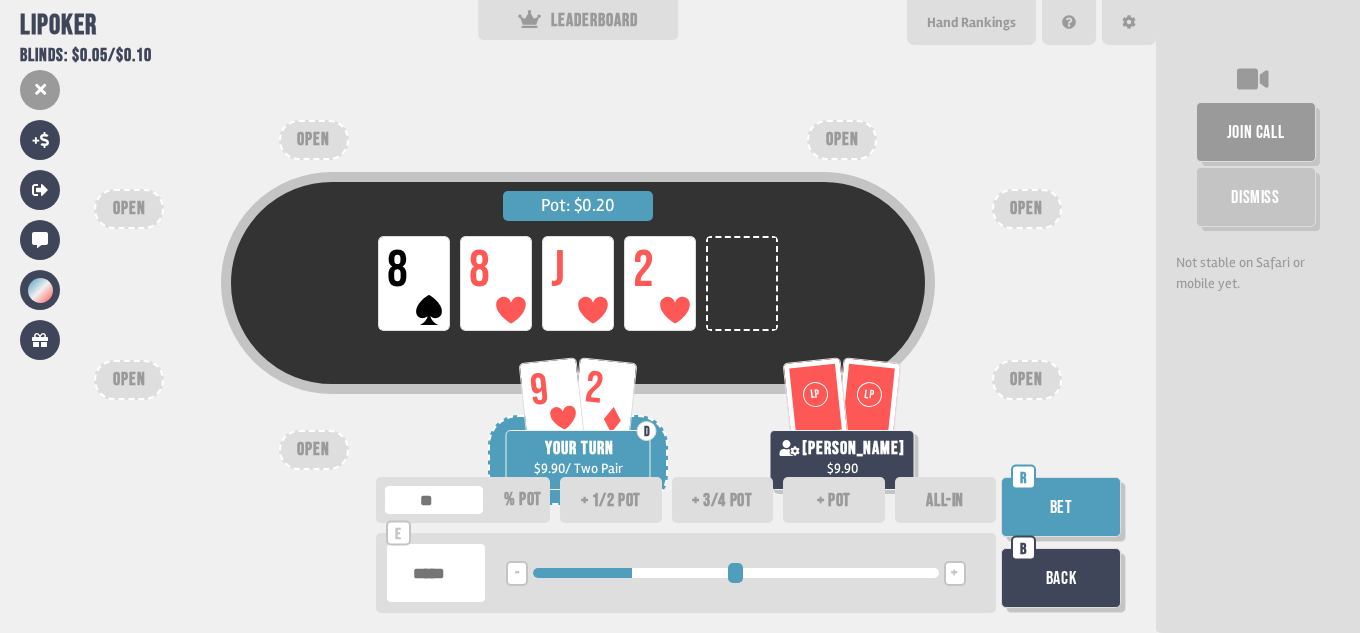 type on "***" 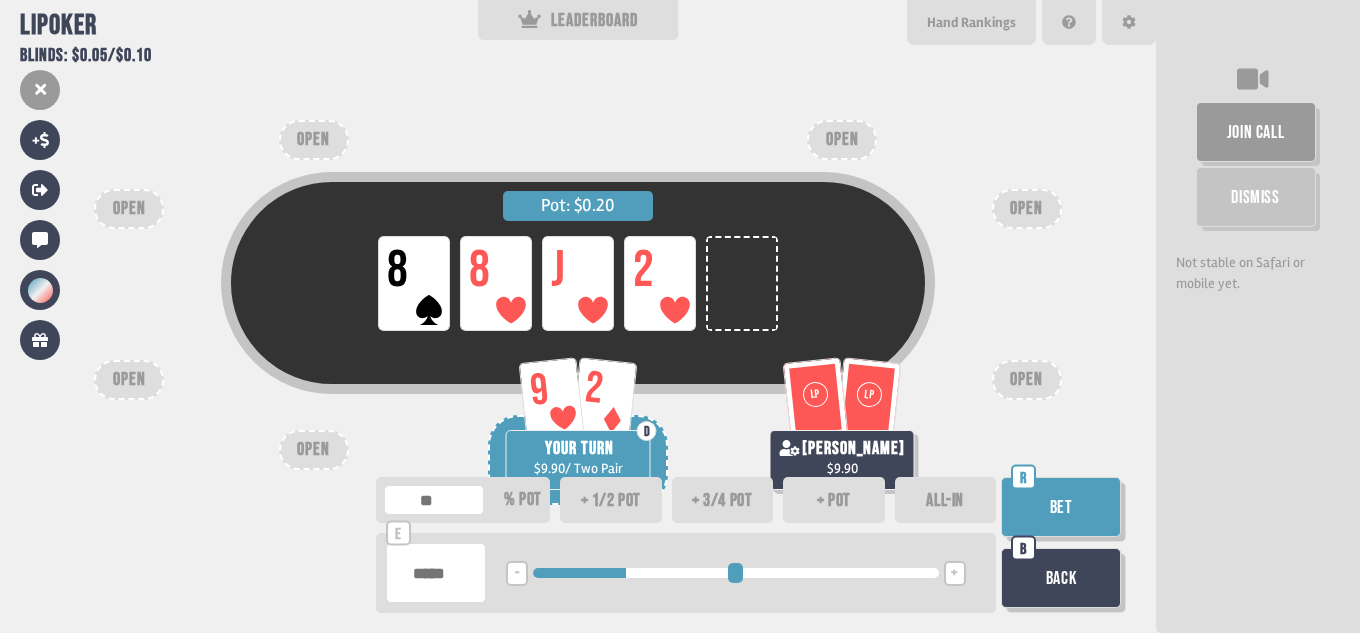 type on "****" 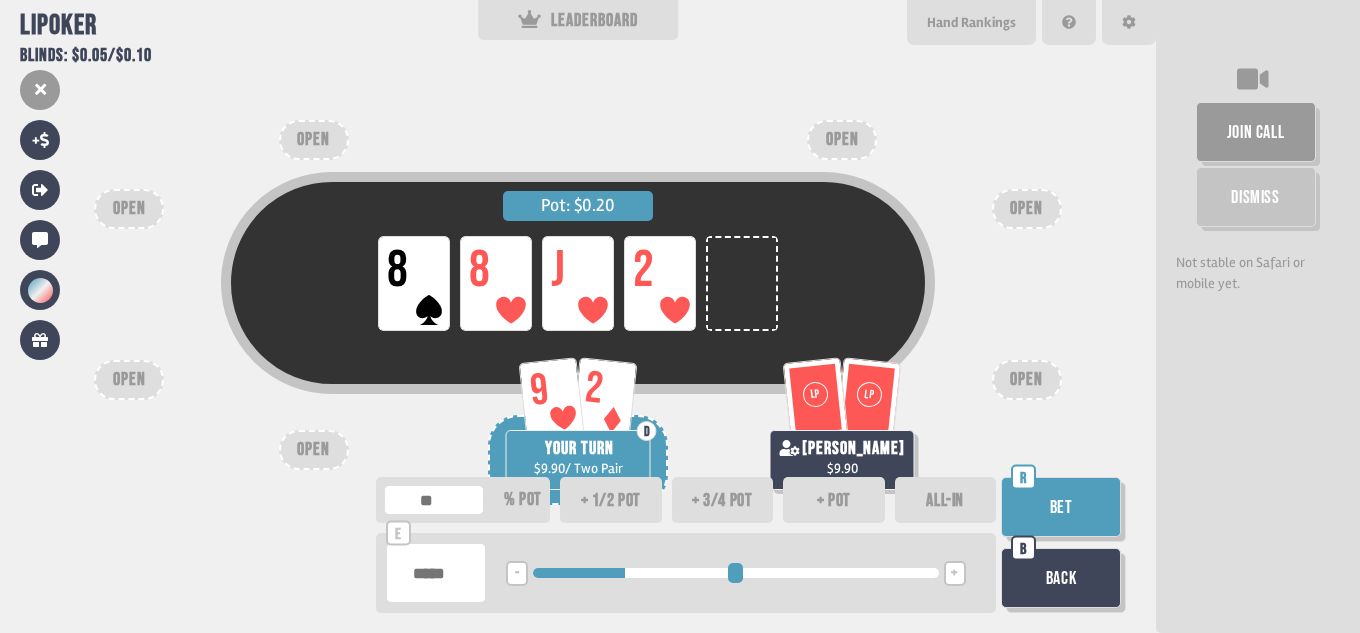 click on "Bet" at bounding box center [1061, 507] 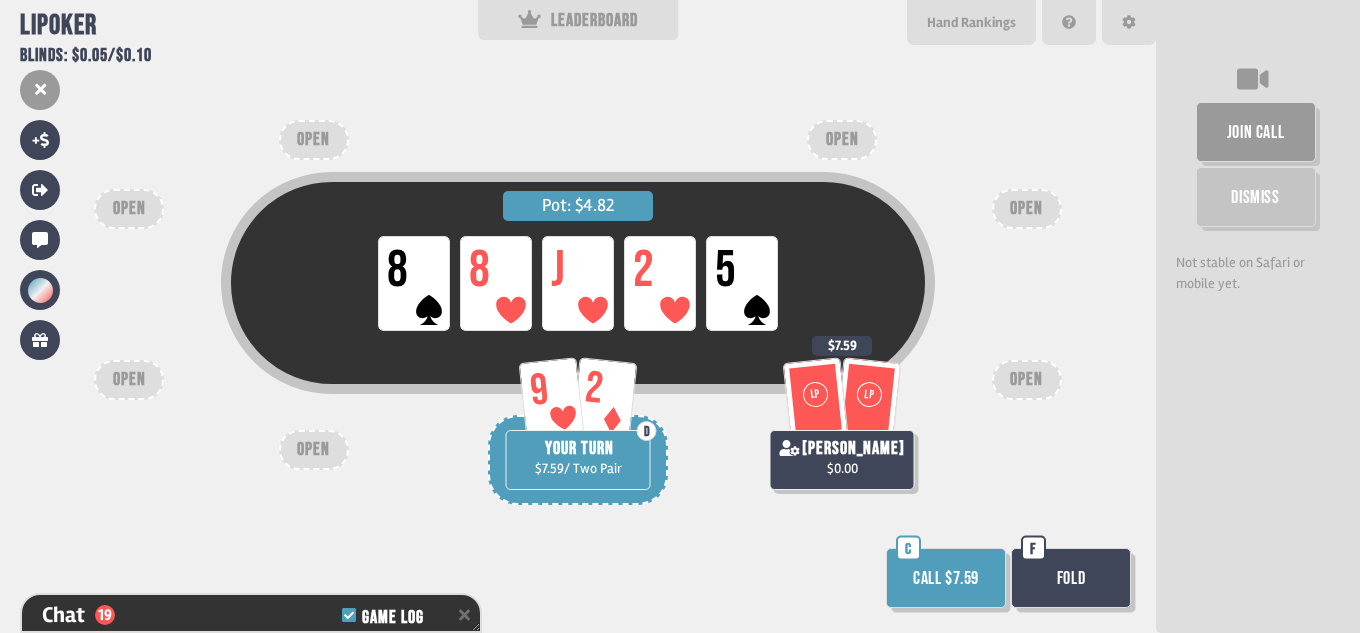 scroll, scrollTop: 701, scrollLeft: 0, axis: vertical 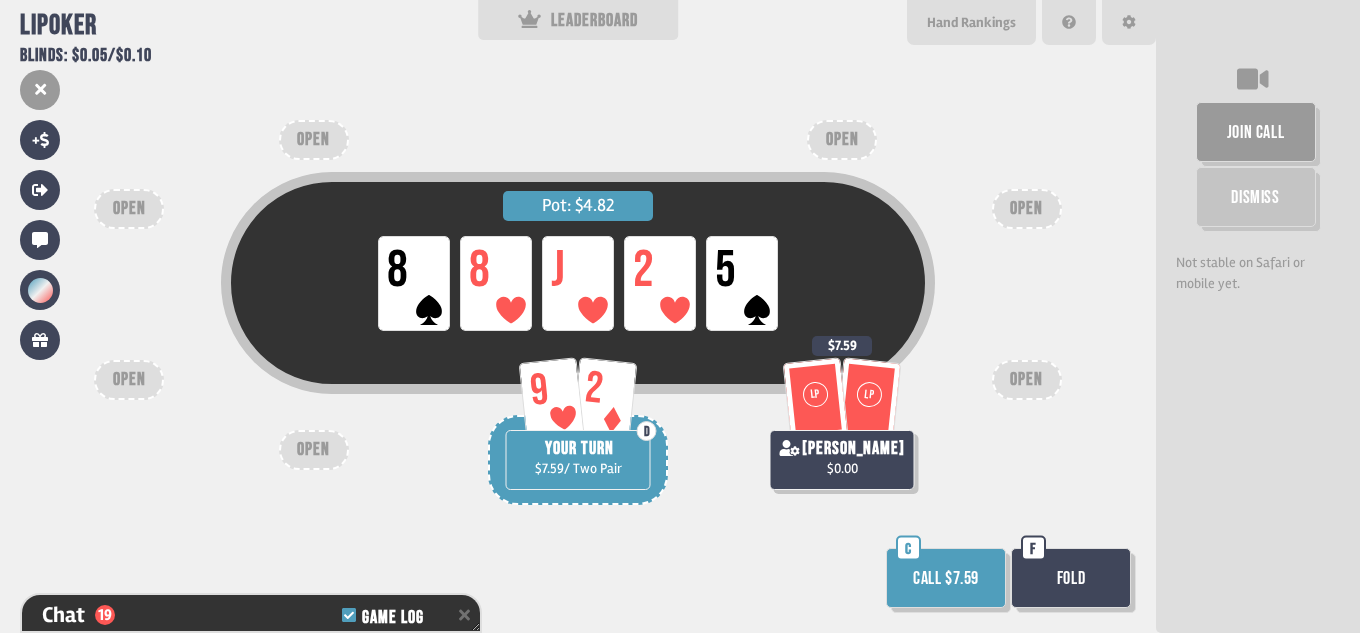 click on "Call $7.59" at bounding box center [946, 578] 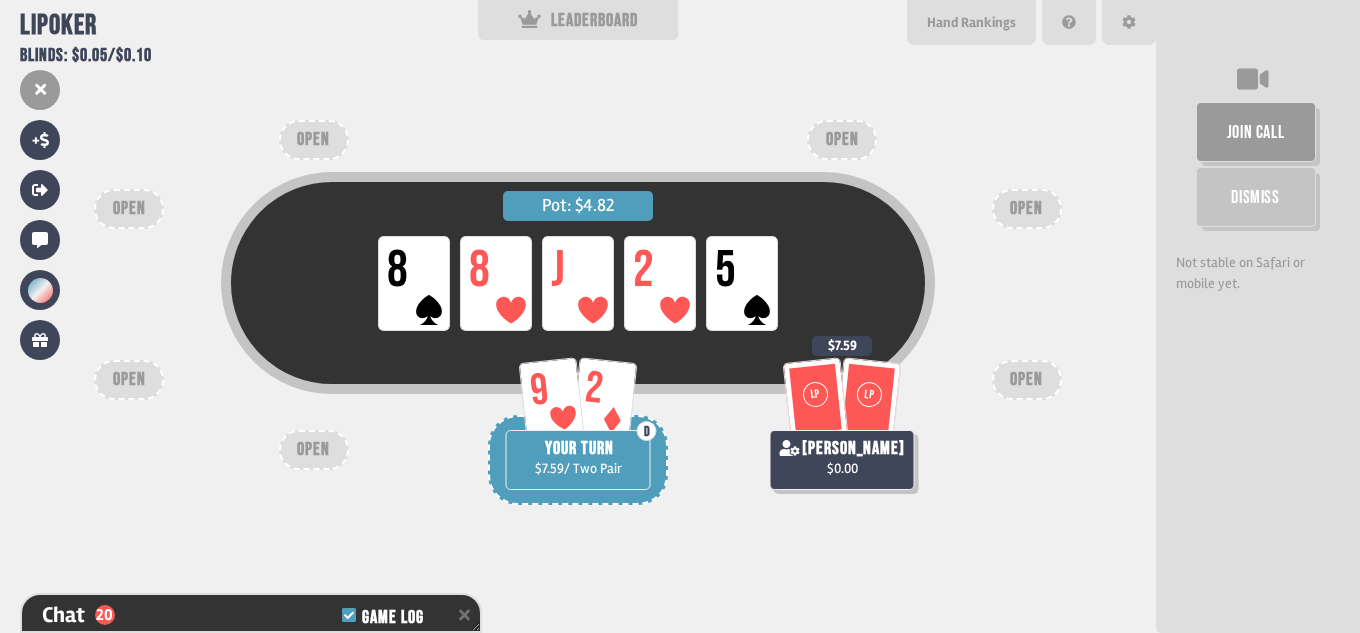 scroll, scrollTop: 730, scrollLeft: 0, axis: vertical 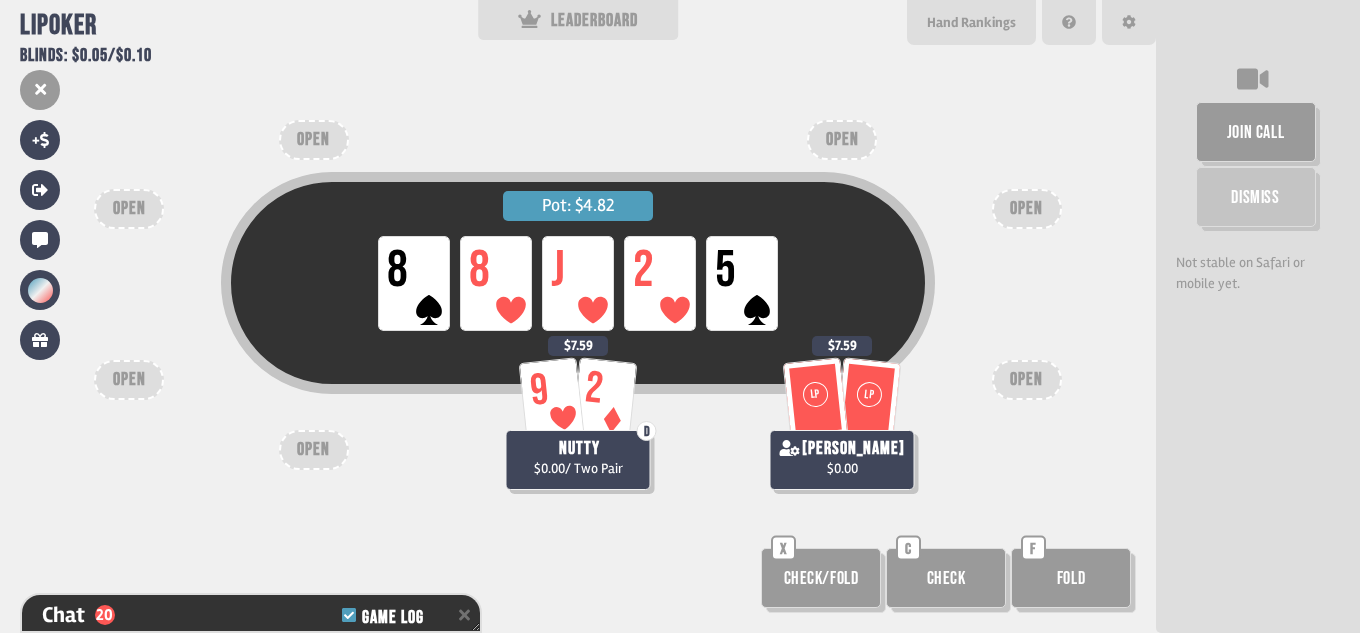 drag, startPoint x: 930, startPoint y: 580, endPoint x: 1058, endPoint y: 359, distance: 255.39186 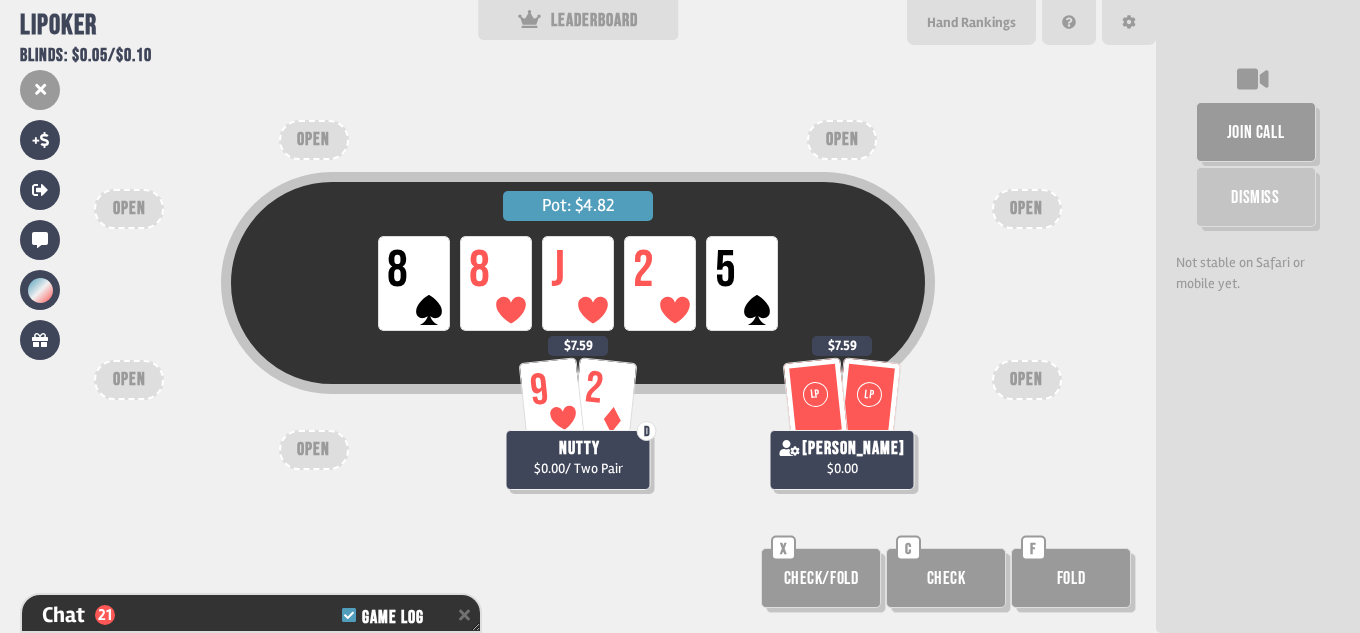 scroll, scrollTop: 759, scrollLeft: 0, axis: vertical 